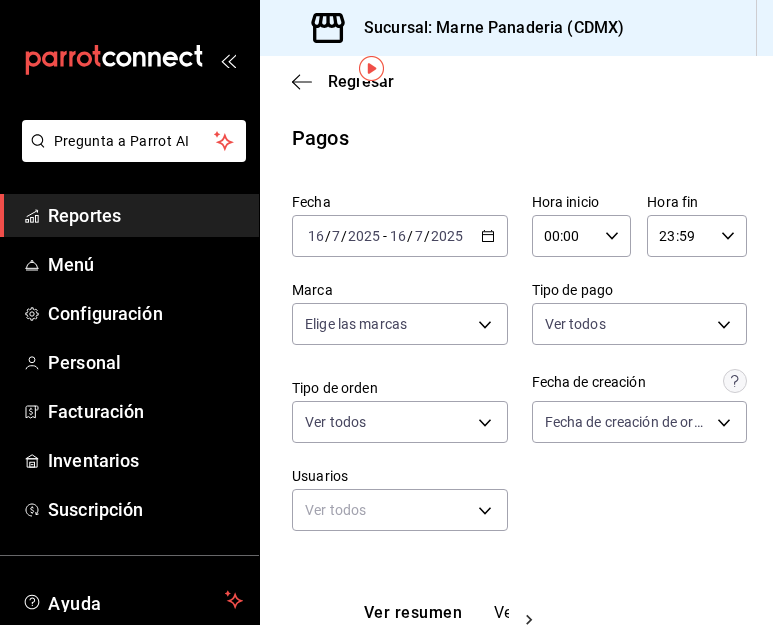 scroll, scrollTop: 0, scrollLeft: 0, axis: both 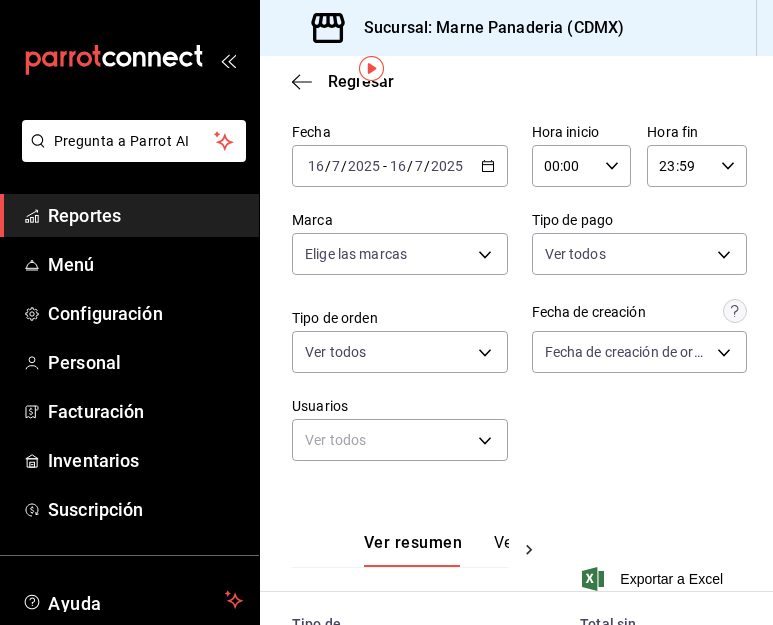 click on "Reportes" at bounding box center [145, 215] 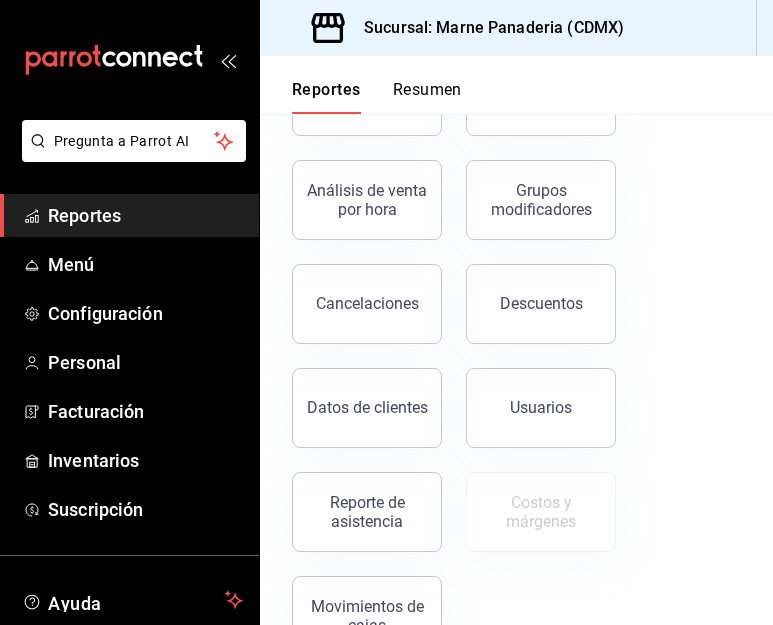 scroll, scrollTop: 381, scrollLeft: 0, axis: vertical 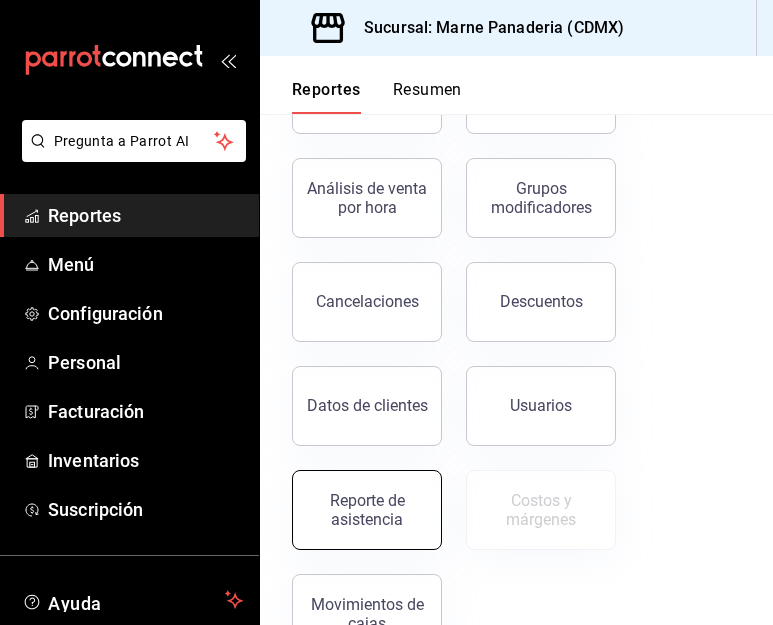 click on "Reporte de asistencia" at bounding box center [367, 510] 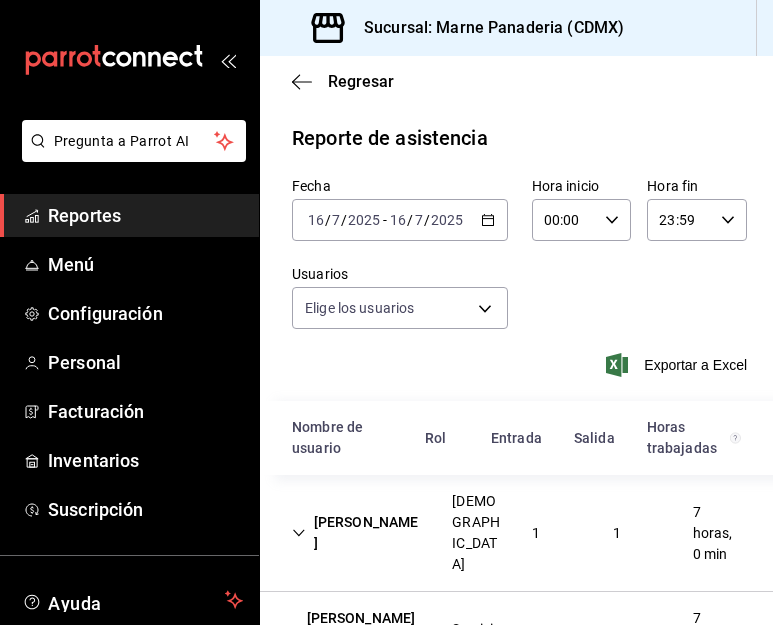 type on "85e18a7b-0278-4257-95e3-aeb97ebd11d7,1028605d-6472-4149-97e3-1734ff0648c9,929de571-376f-4dd2-a94e-98bb5718631f,04247ca5-a6a2-42cc-9827-880e394a01ad,12dfe6a5-9e91-4e13-b0af-08b6ae49a026,4c99fe5a-ba42-47be-ab24-accce58c939e,b0c2d20f-6a66-4e9a-81c9-0c78a99a44fc,a5a2cd3c-cfd2-49f1-bdbb-c49ccf7231da,dddc2807-7052-4653-b5f3-e59ddc6dfc34,c67525d1-4d7e-4207-a4e6-b1f7ee7c8429,59067116-9a24-43c3-bd76-cdd33df7b5f1,565cf3ab-2de0-4d39-a2df-1fd9ff4043ce,1a252545-d528-4f73-96f8-bd782cf96b1b,de76b8e4-a570-4a11-80c8-9b831b884353,441ffbc9-2f3c-4514-a7bd-2cf45c4b9edf,c81d5c46-6a64-43a1-ac82-75ed466b45fb,f36d5320-5a64-4339-990b-404d969fe995,7a4680ef-0e33-4e0a-ad16-fc009549327d,b49aef70-fe25-4a00-93a1-6228914289a7,06d7e75e-75b0-4b3b-8d27-f5d66070d87e,c75c8b73-df18-43aa-b59a-617423cc83dd,016e0b86-d6fb-4943-9c9f-ce102c5b6460,5a76a21e-1445-47d5-9eac-304452c4a9c8,5852f4a4-033c-4955-bd2d-c4c1d9027939,72d0a2ac-59c8-4f7f-8a74-c97827056611,52590a69-9c6f-4448-9910-956223144e63,306b7c01-c722-4167-80b7-483738facbba,4512c6e6-73e4-442a-882..." 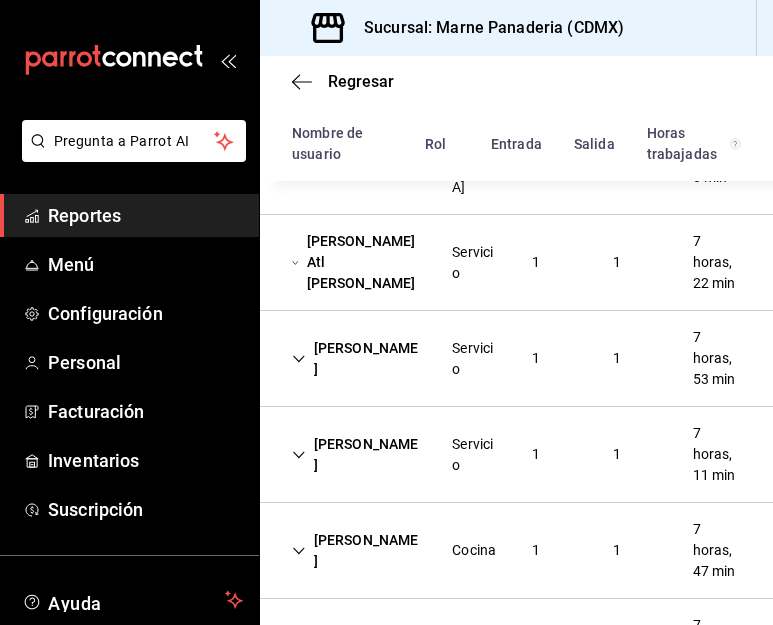 scroll, scrollTop: 0, scrollLeft: 0, axis: both 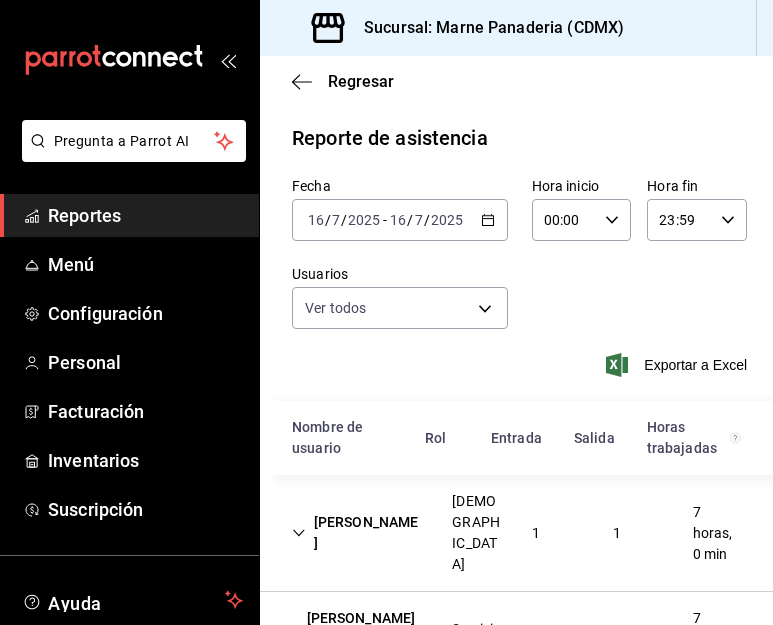 click 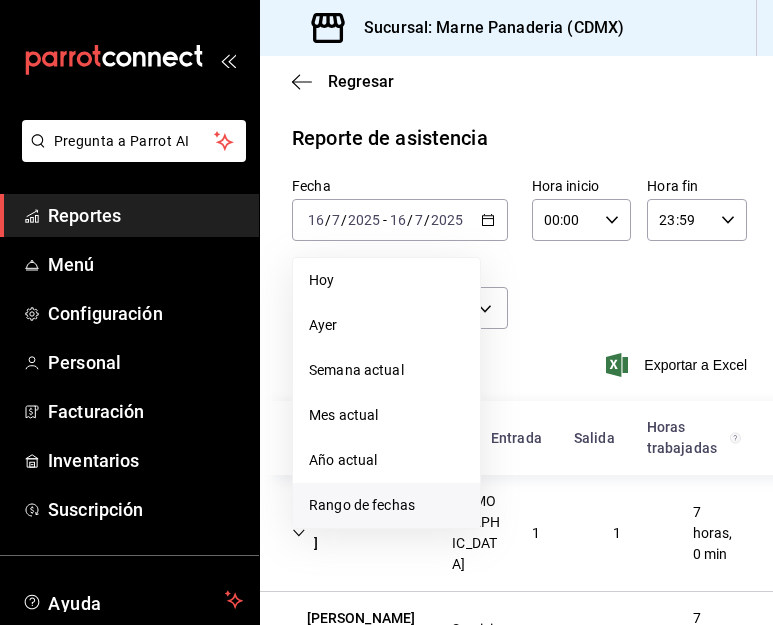 click on "Rango de fechas" at bounding box center [386, 505] 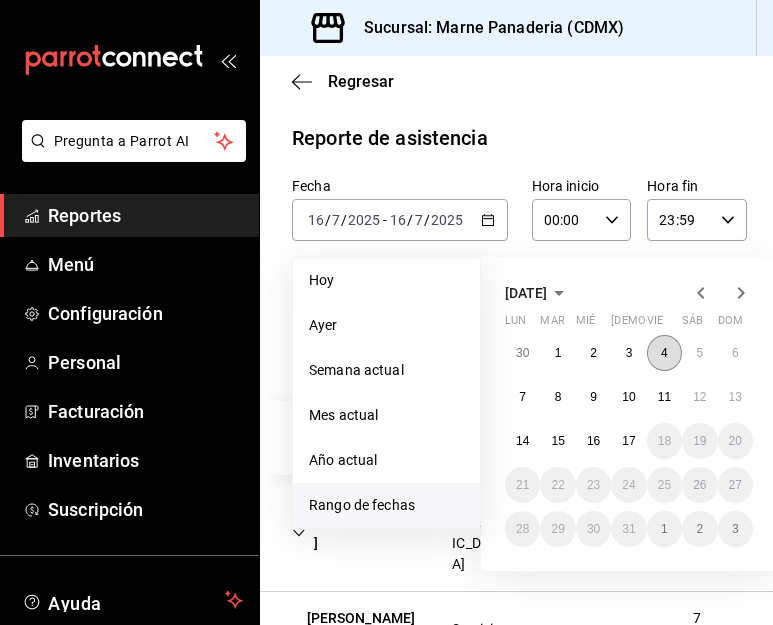 click on "4" at bounding box center (664, 353) 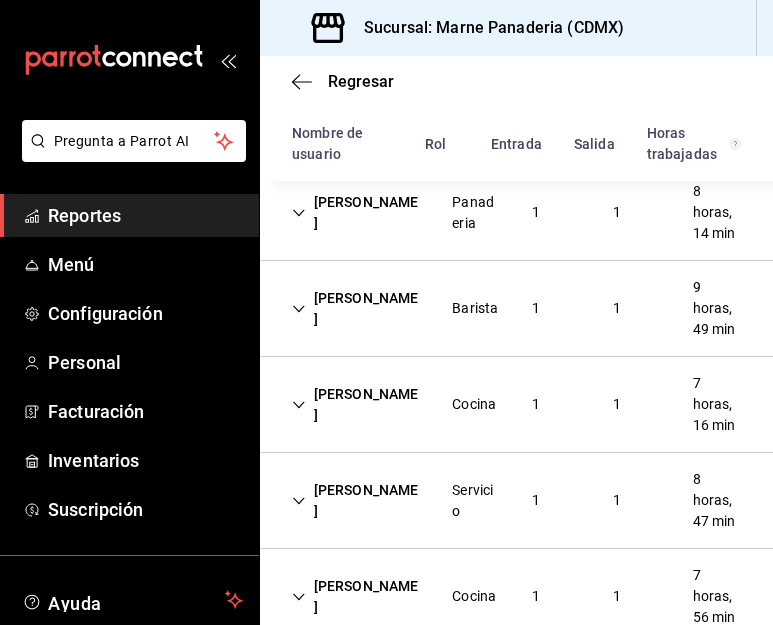 scroll, scrollTop: 1480, scrollLeft: 0, axis: vertical 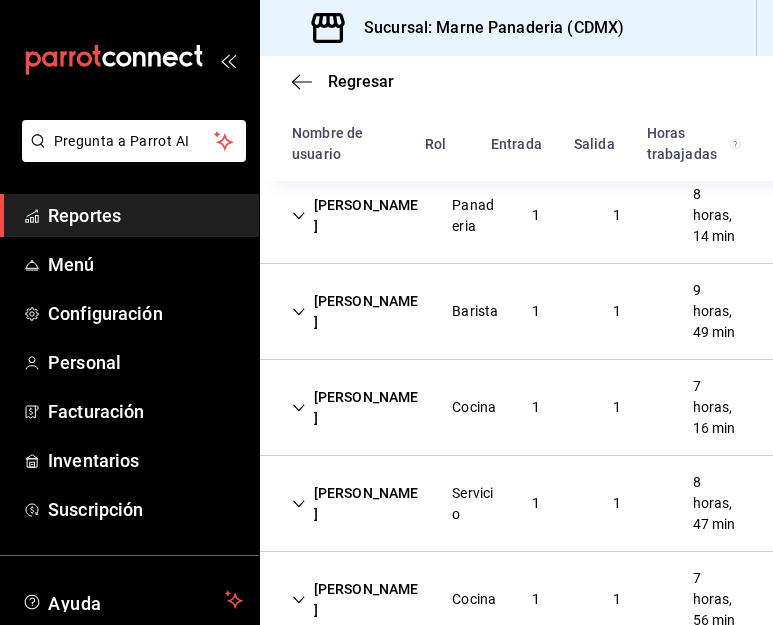 click on "[PERSON_NAME]" at bounding box center (356, 312) 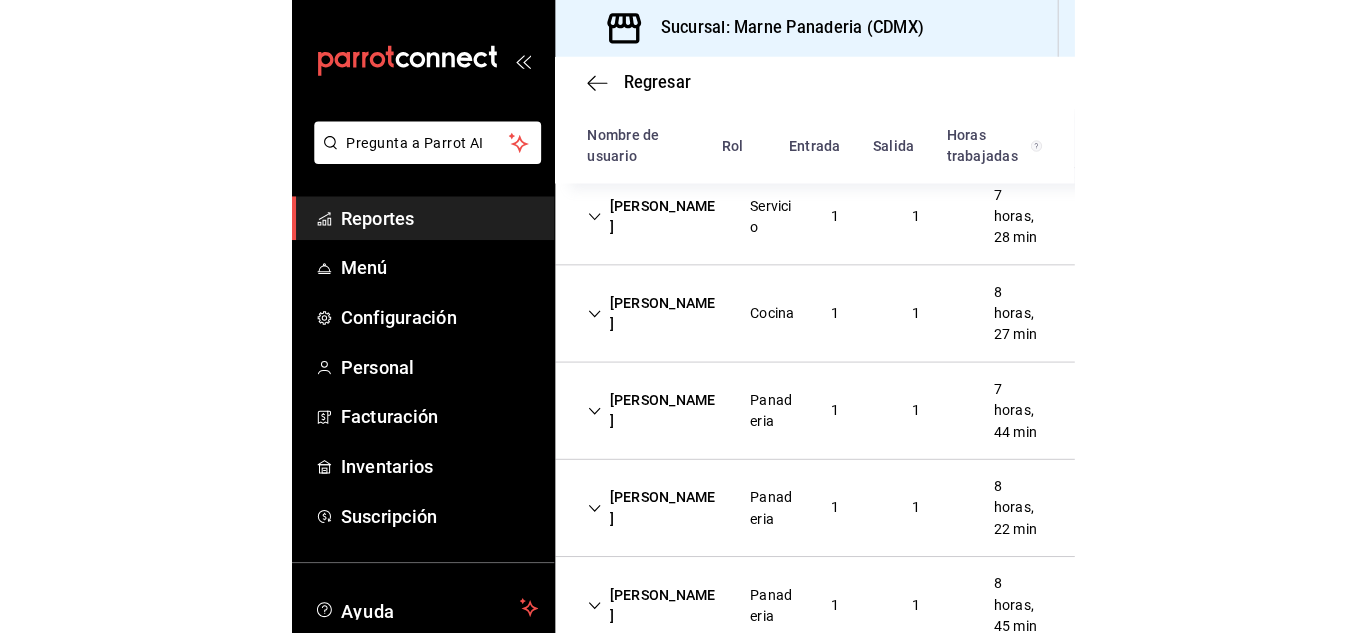 scroll, scrollTop: 0, scrollLeft: 0, axis: both 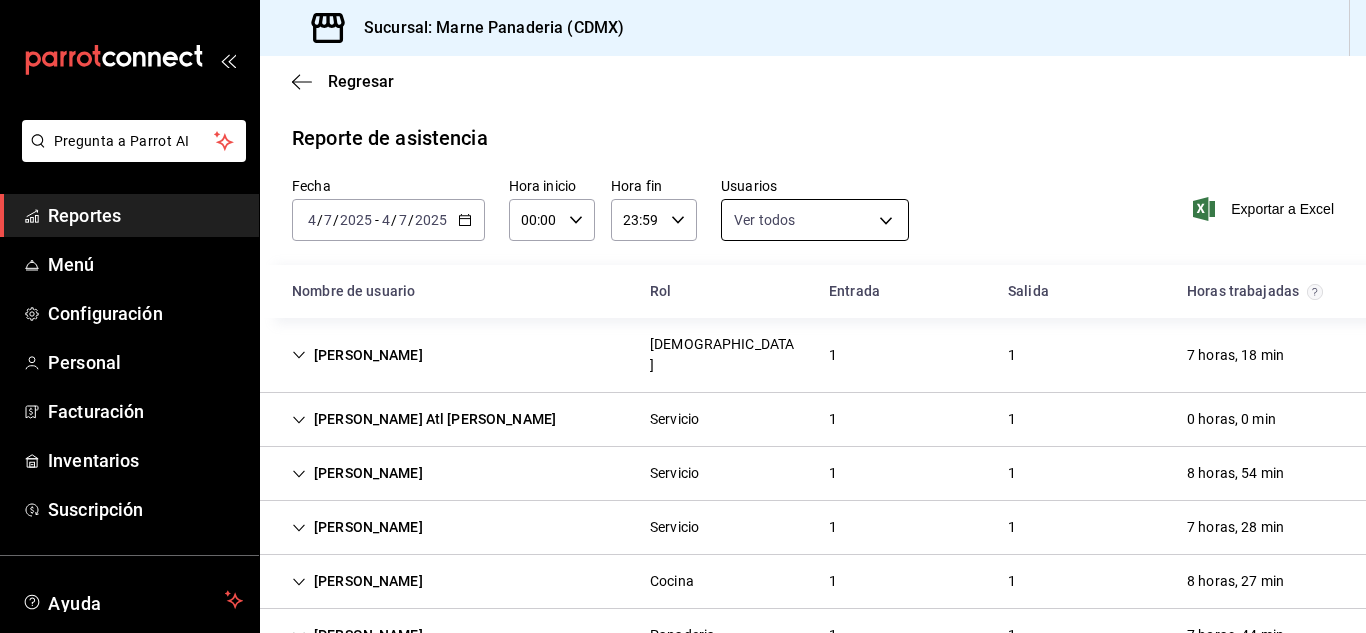 click on "Pregunta a Parrot AI Reportes   Menú   Configuración   Personal   Facturación   Inventarios   Suscripción   Ayuda Recomienda Parrot   Marne Panaderia   Sugerir nueva función   Sucursal: Marne Panaderia (CDMX) Regresar Reporte de asistencia Fecha [DATE] [DATE] - [DATE] [DATE] Hora inicio 00:00 Hora inicio Hora fin 23:59 Hora fin Usuarios Ver todos Exportar a Excel Nombre de usuario Rol Entrada [PERSON_NAME] trabajadas   [PERSON_NAME] 1 1 7 horas, 18 min [PERSON_NAME] Atl [PERSON_NAME] Servicio 1 1 0 horas, 0 min [PERSON_NAME] Servicio 1 1 8 horas, 54 min [PERSON_NAME] Servicio 1 1 7 horas, 28 min [PERSON_NAME] 1 1 8 horas, 27 min [PERSON_NAME] Panaderia 1 1 7 horas, 44 min [PERSON_NAME] Panaderia 1 1 8 horas, 22 min [PERSON_NAME] Panaderia 1 1 8 horas, 45 min [PERSON_NAME] 1 1 7 horas, 26 min [PERSON_NAME] Administrador 2 2 24 horas, 0 min Servicio 1 1 1 1" at bounding box center (683, 316) 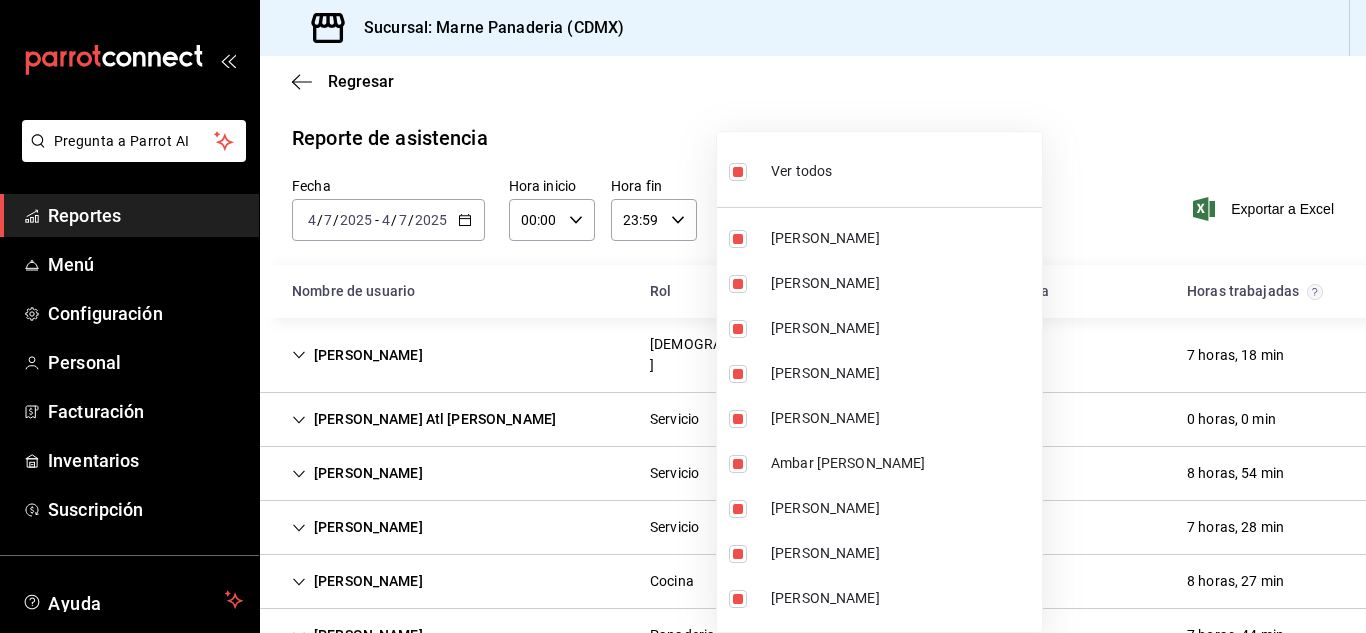click on "Ver todos" at bounding box center [801, 171] 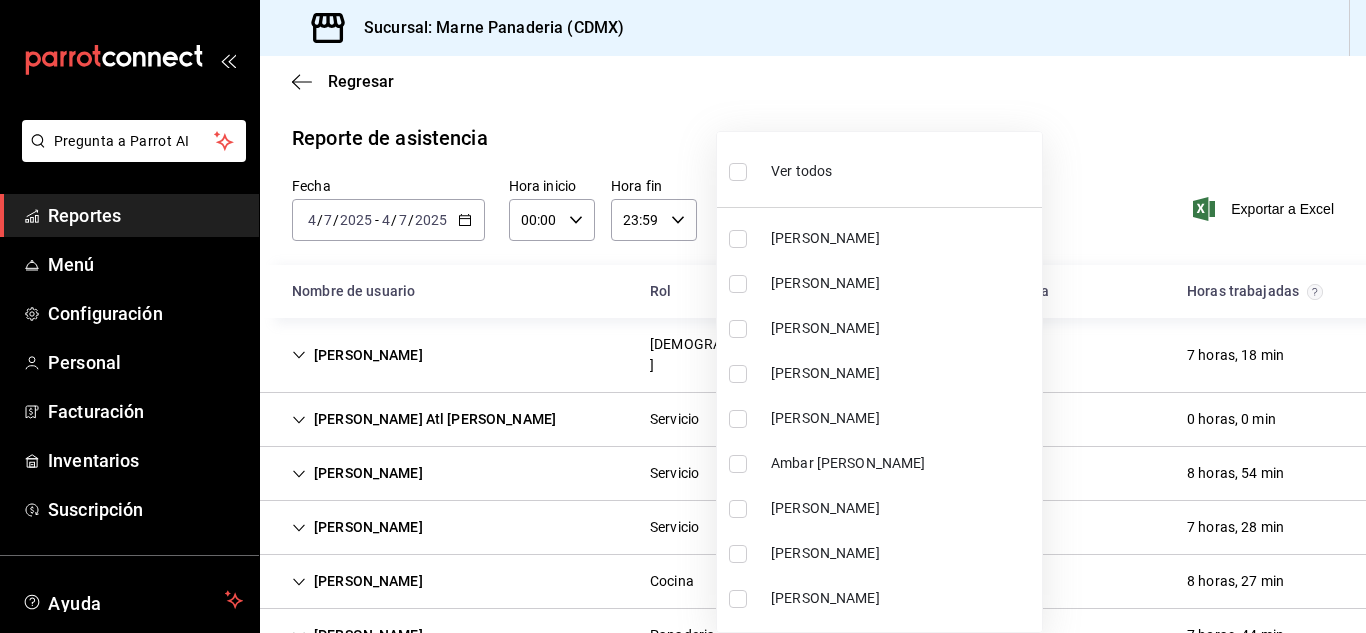 type 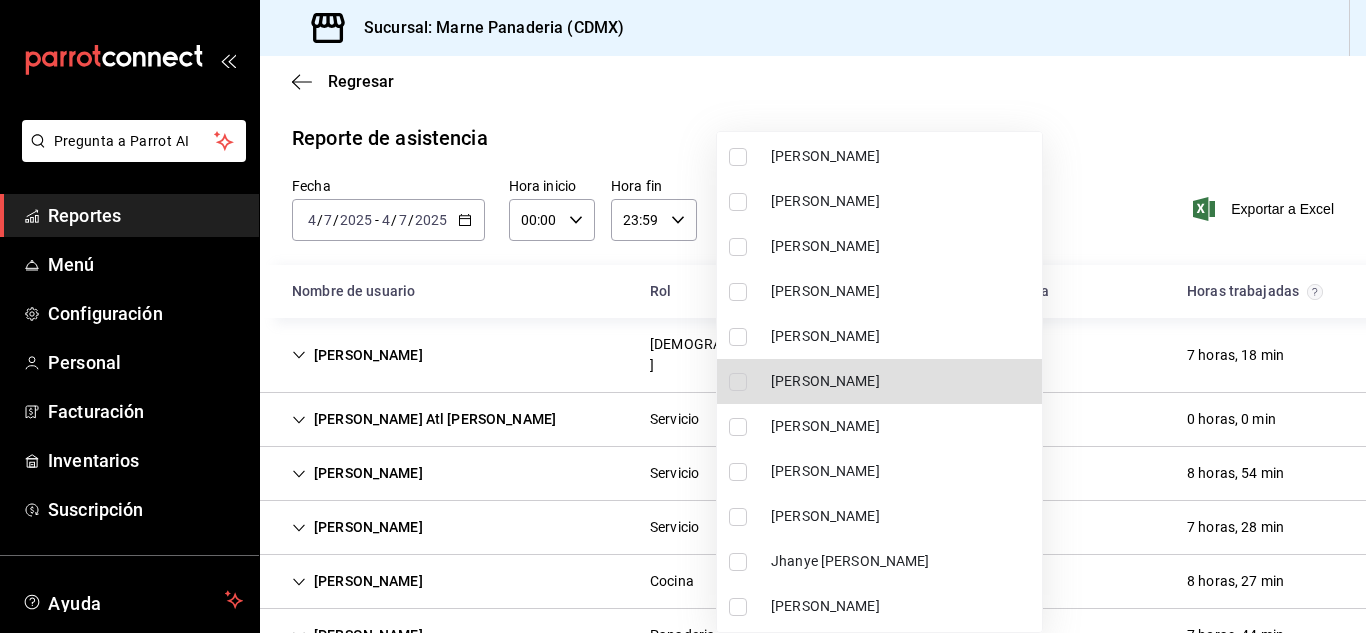 type 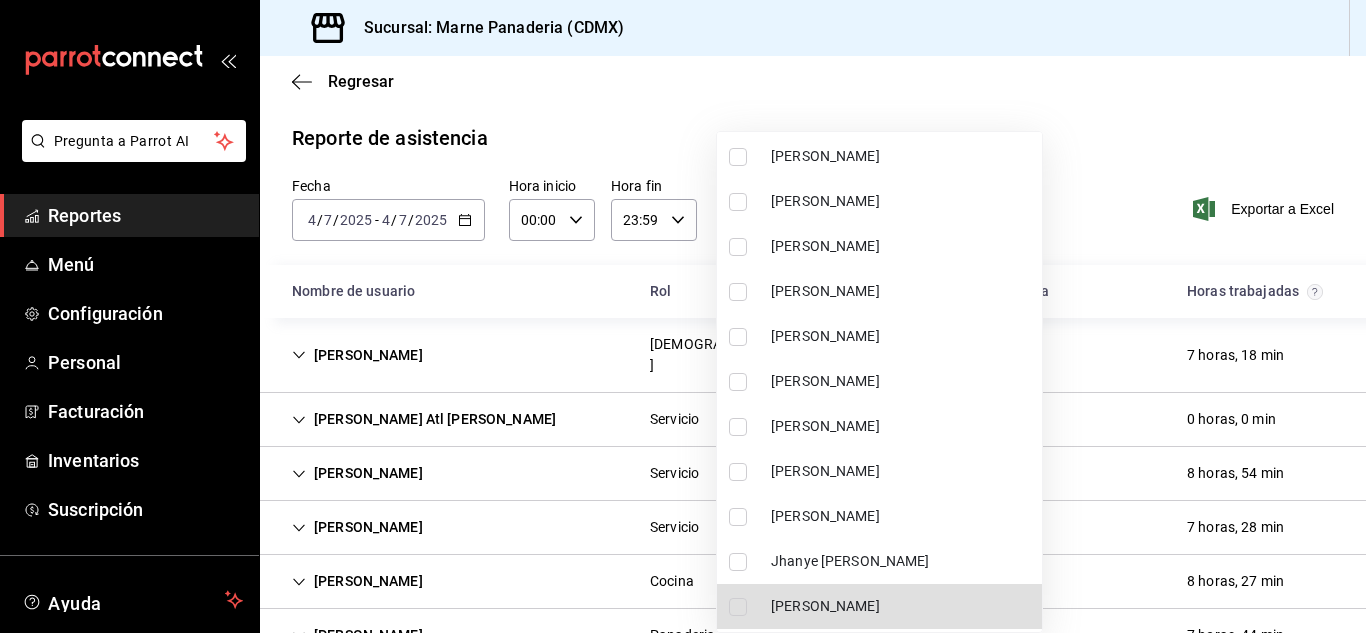 scroll, scrollTop: 1837, scrollLeft: 0, axis: vertical 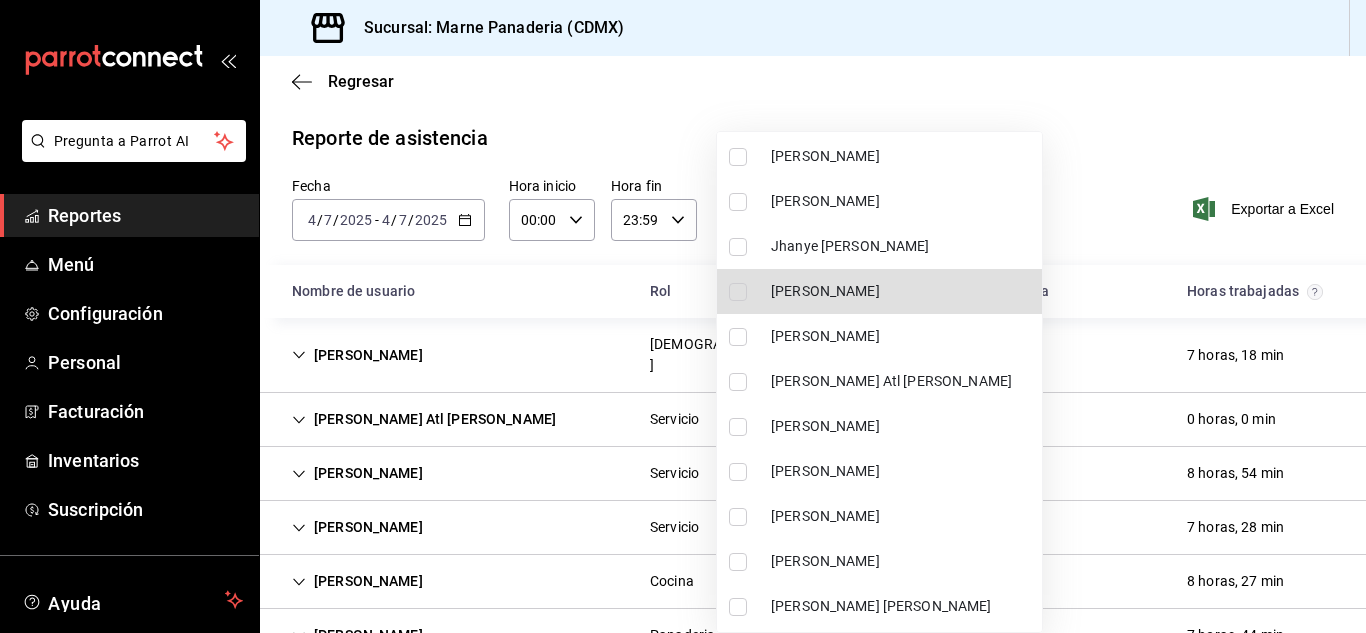 type 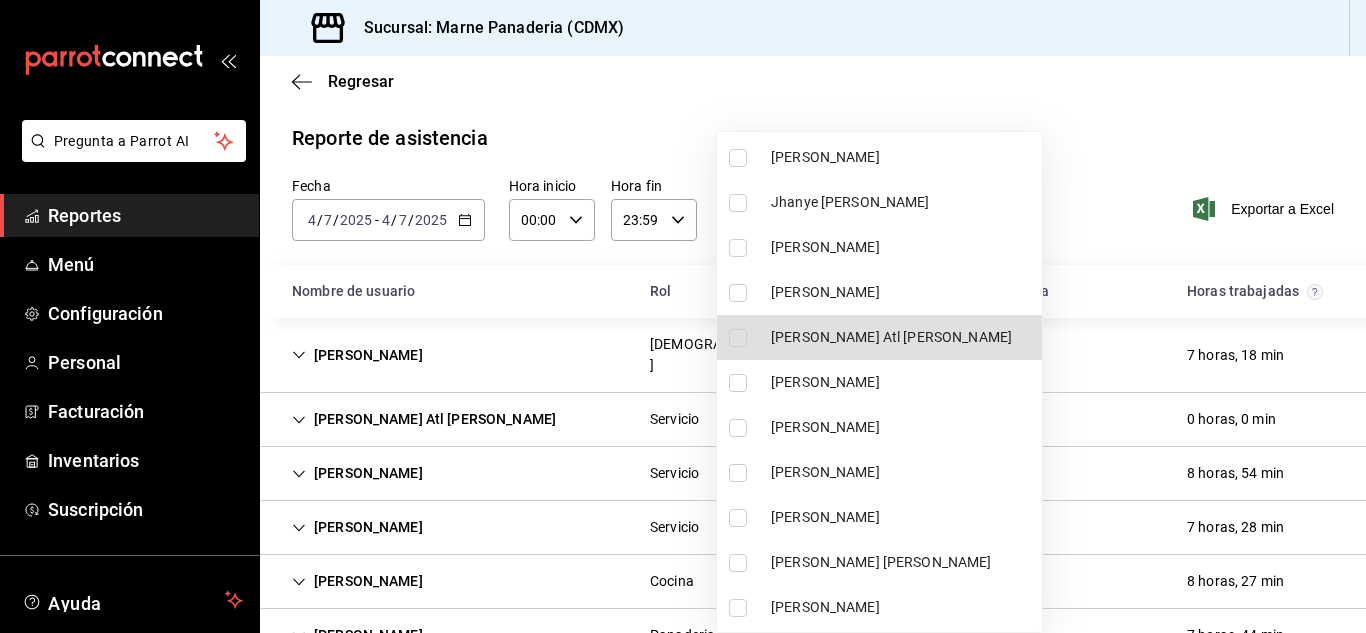 scroll, scrollTop: 1882, scrollLeft: 0, axis: vertical 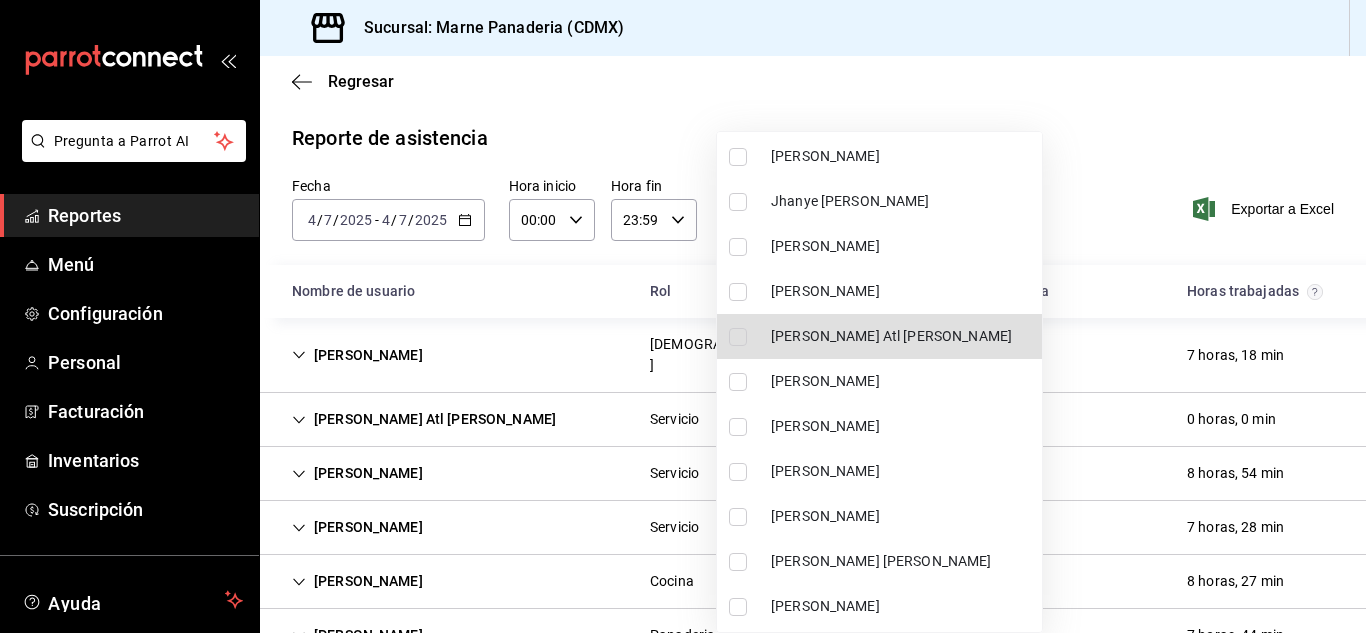 click on "[PERSON_NAME]" at bounding box center [902, 426] 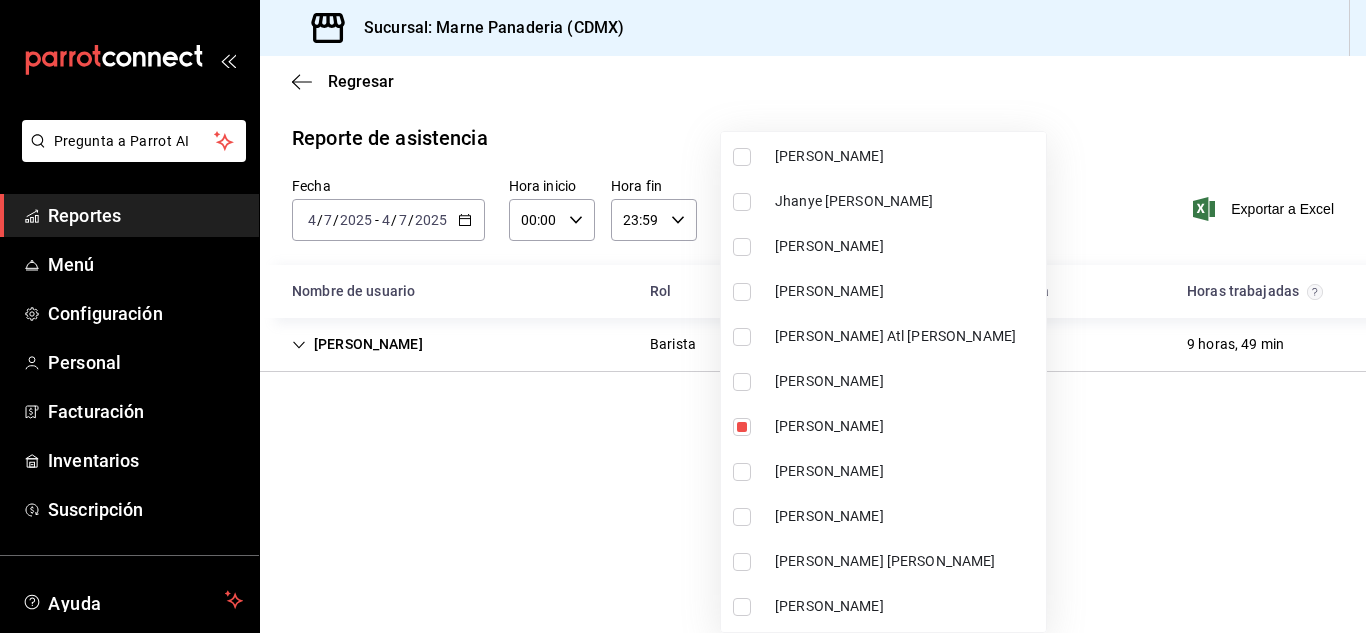 type 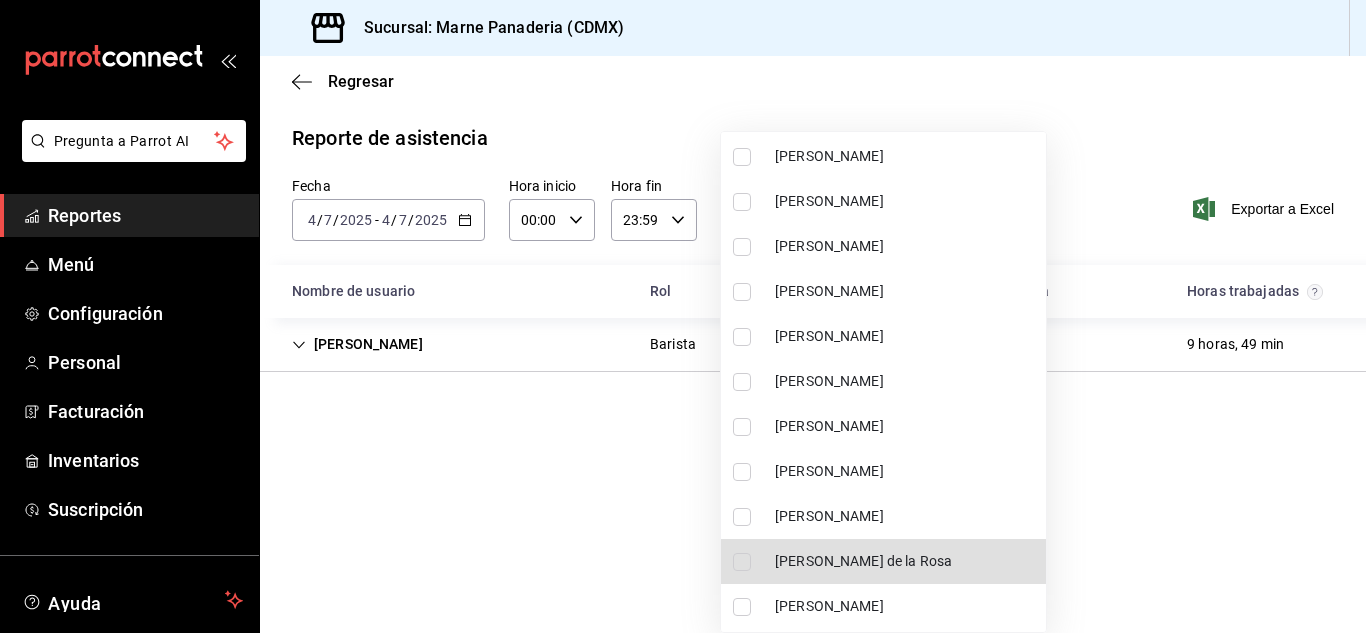 type 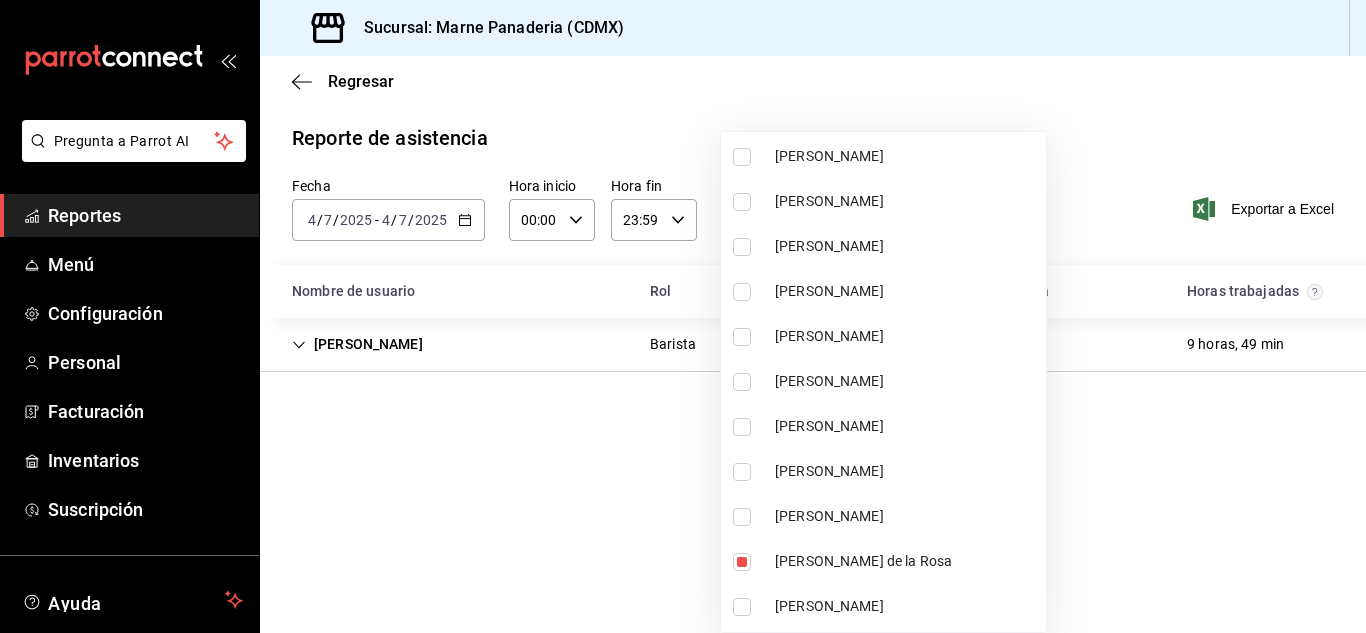 click at bounding box center [683, 316] 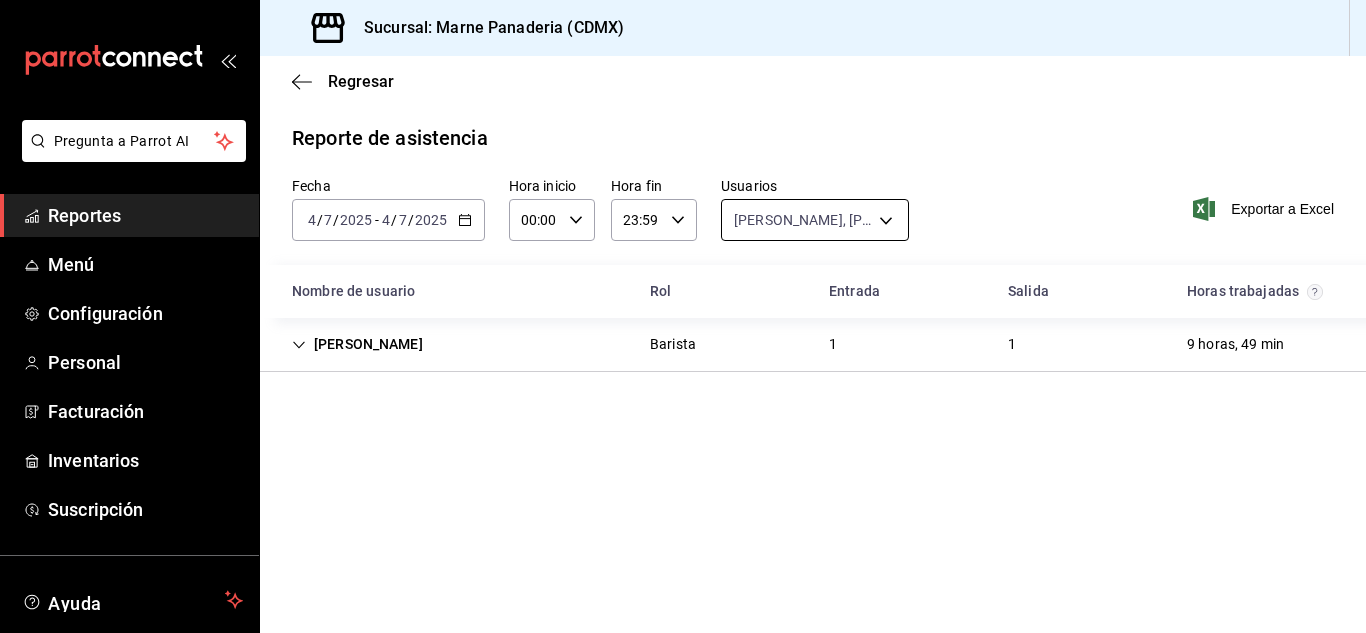 click on "Pregunta a Parrot AI Reportes   Menú   Configuración   Personal   Facturación   Inventarios   Suscripción   Ayuda Recomienda Parrot   Marne Panaderia   Sugerir nueva función   Sucursal: Marne Panaderia (CDMX) Regresar Reporte de asistencia Fecha [DATE] [DATE] - [DATE] [DATE] Hora inicio 00:00 Hora inicio Hora fin 23:59 Hora fin Usuarios [PERSON_NAME] de la Rosa, [PERSON_NAME] b7164e28-4765-4949-a9dc-a6a43f730d58,306b7c01-c722-4167-80b7-483738facbba Exportar a Excel Nombre de usuario Rol Entrada [PERSON_NAME] trabajadas   [PERSON_NAME] Barista 1 1 9 horas, 49 min Pregunta a Parrot AI Reportes   Menú   Configuración   Personal   Facturación   Inventarios   Suscripción   Ayuda Recomienda Parrot   Marne Panaderia   Sugerir nueva función   GANA 1 MES GRATIS EN TU SUSCRIPCIÓN AQUÍ Visitar centro de ayuda [PHONE_NUMBER] [EMAIL_ADDRESS][DOMAIN_NAME] Visitar centro de ayuda [PHONE_NUMBER] [EMAIL_ADDRESS][DOMAIN_NAME]" at bounding box center [683, 316] 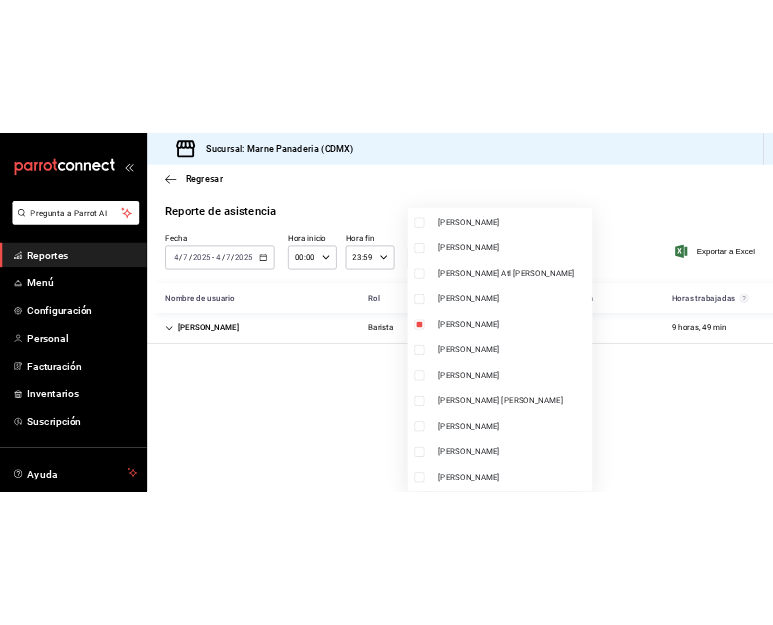 scroll, scrollTop: 1971, scrollLeft: 0, axis: vertical 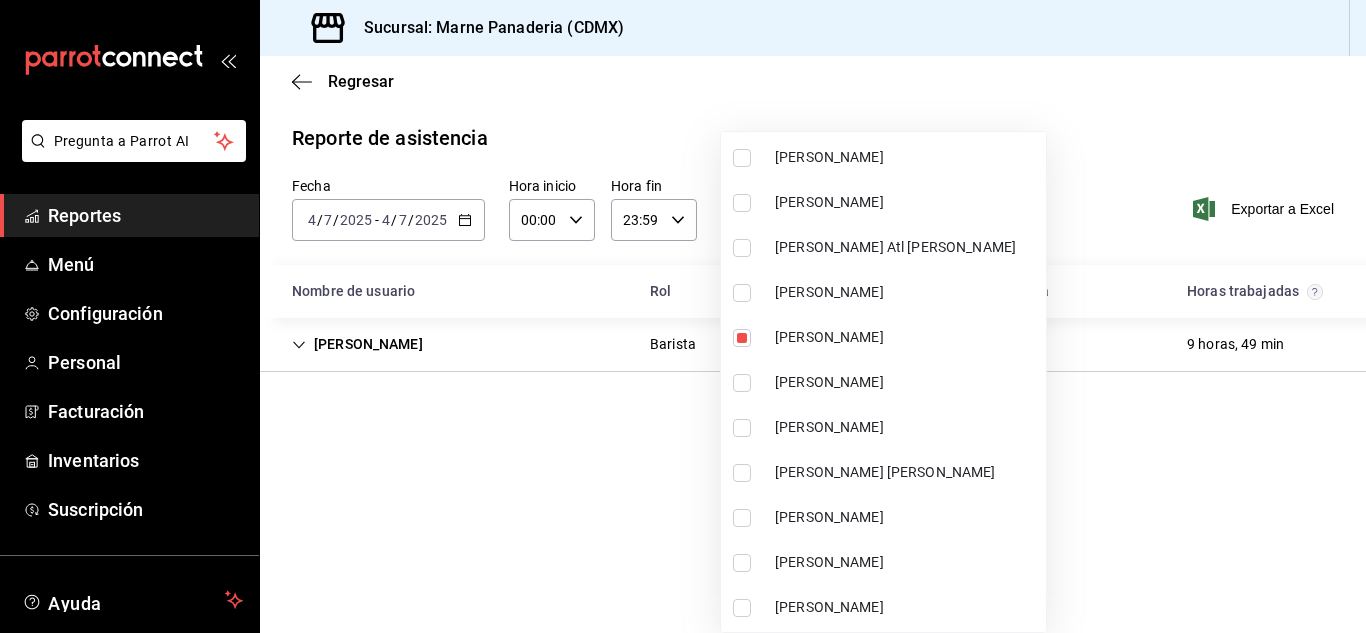 click at bounding box center (683, 316) 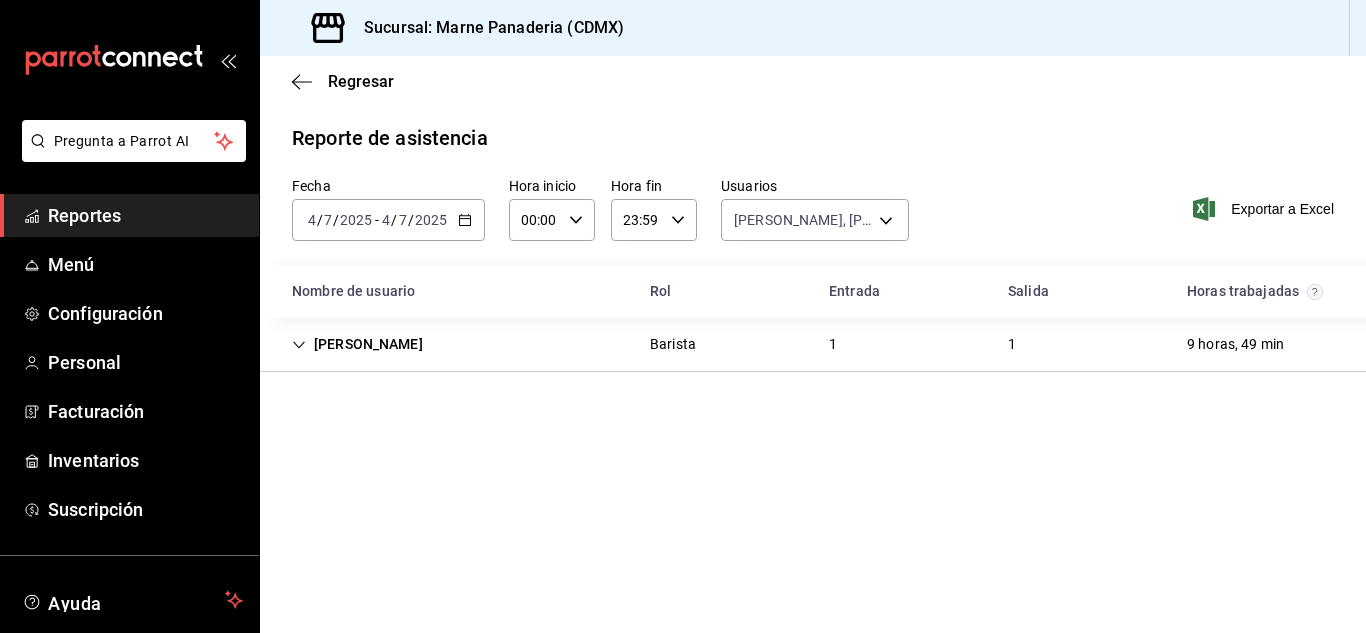 click on "[PERSON_NAME] Barista 1 1 9 horas, 49 min" at bounding box center [813, 345] 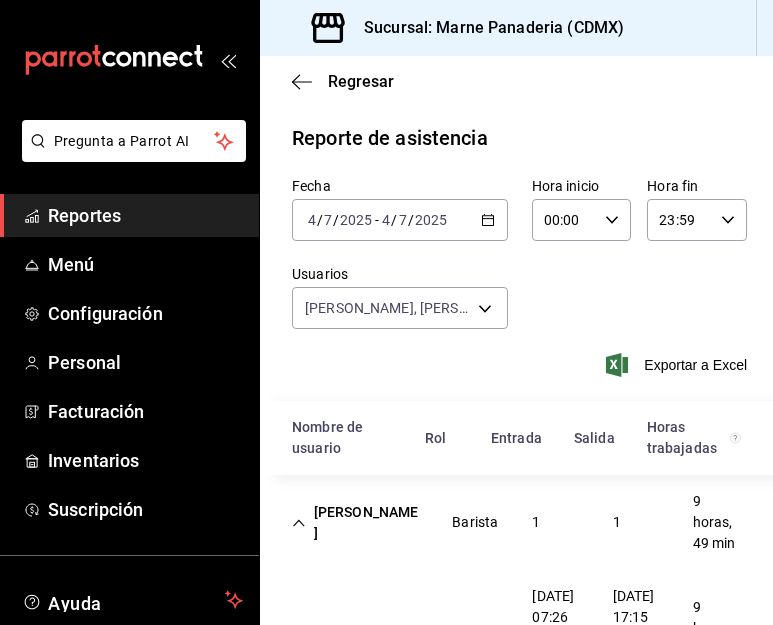 click 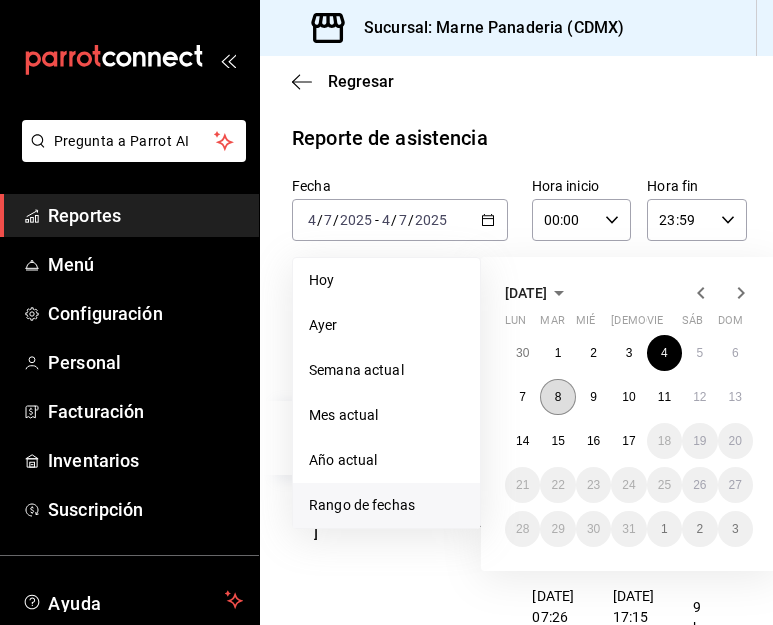 click on "8" at bounding box center (558, 397) 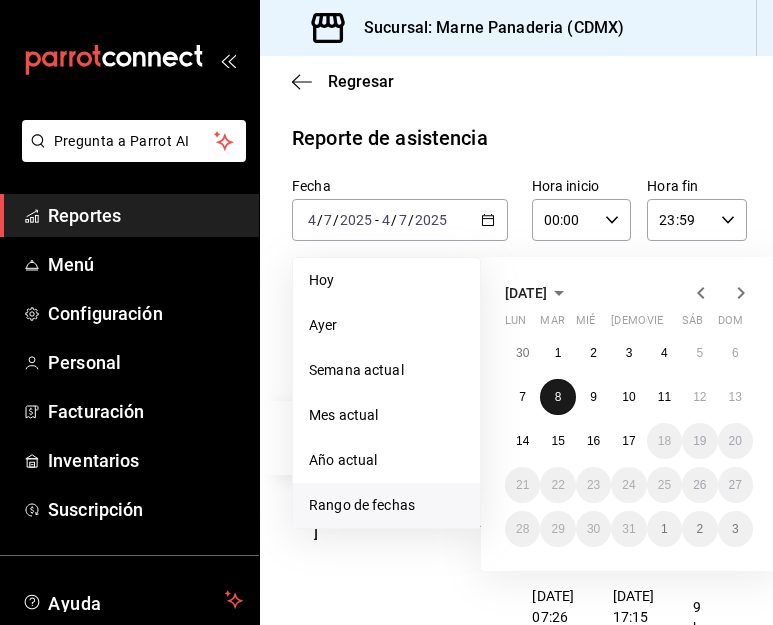 click on "8" at bounding box center [558, 397] 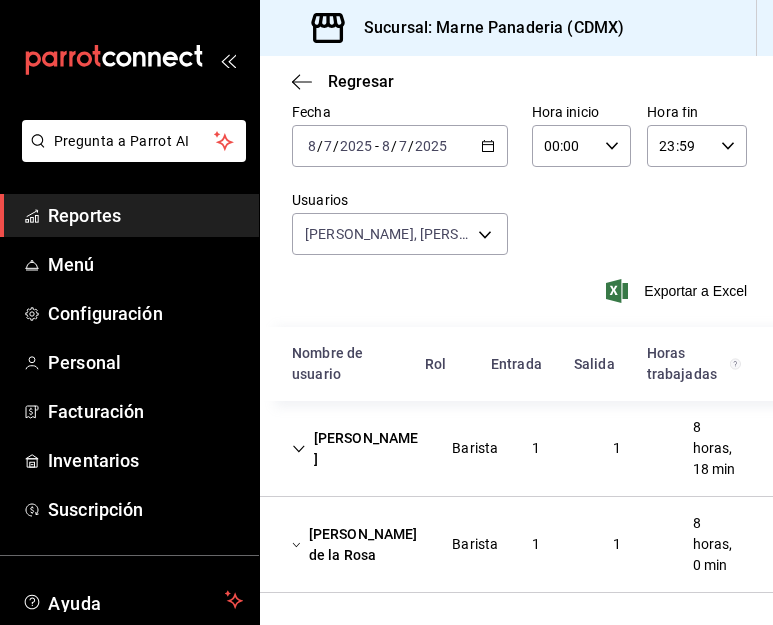 scroll, scrollTop: 74, scrollLeft: 0, axis: vertical 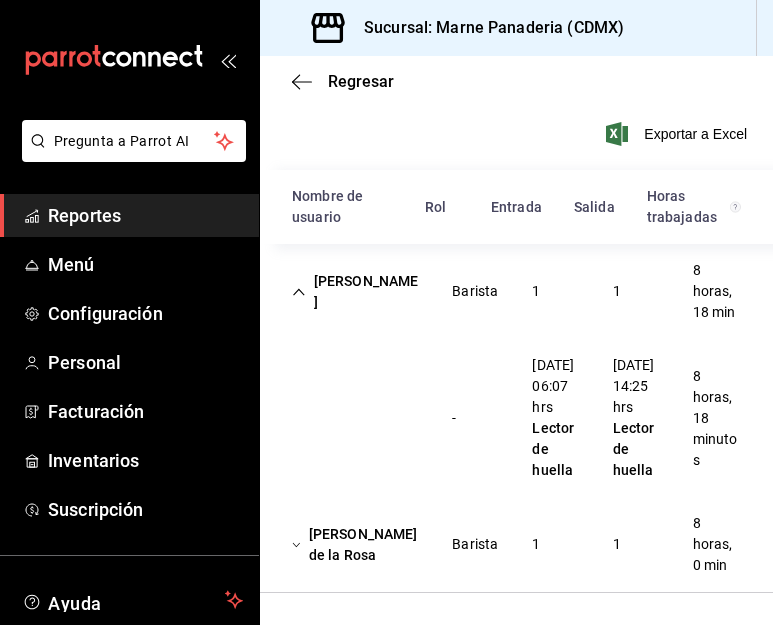 click on "Barista" at bounding box center [475, 291] 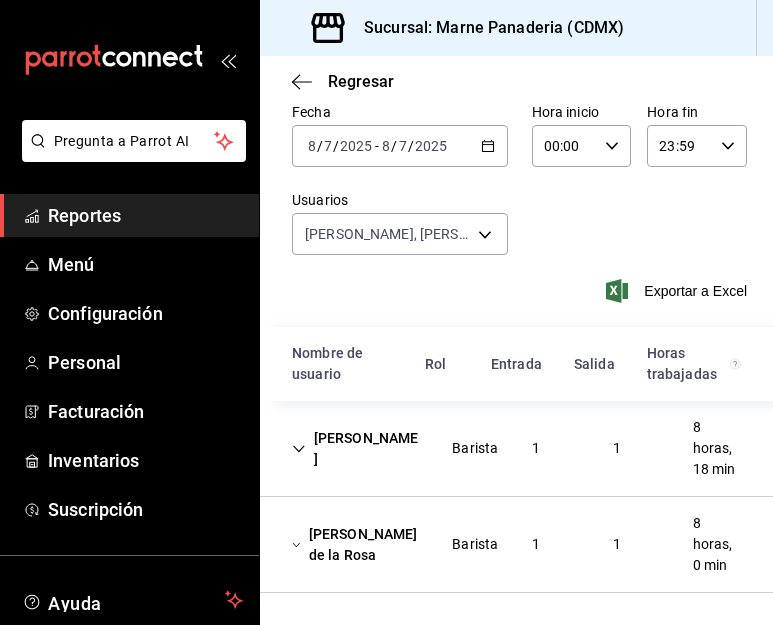scroll, scrollTop: 74, scrollLeft: 0, axis: vertical 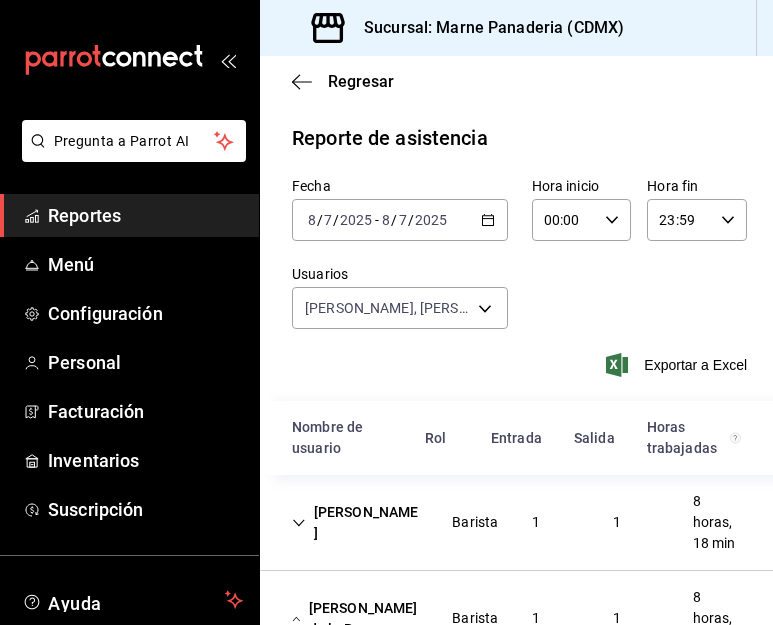 click 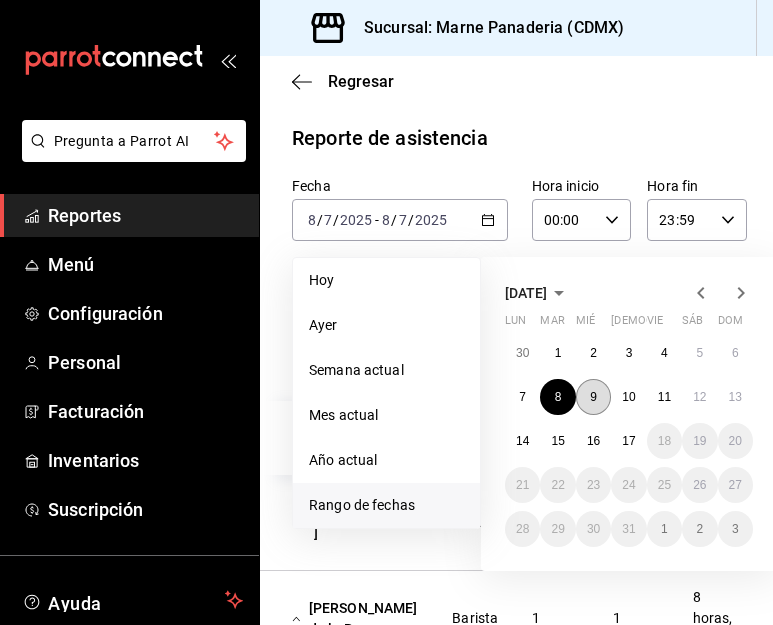 click on "9" at bounding box center [593, 397] 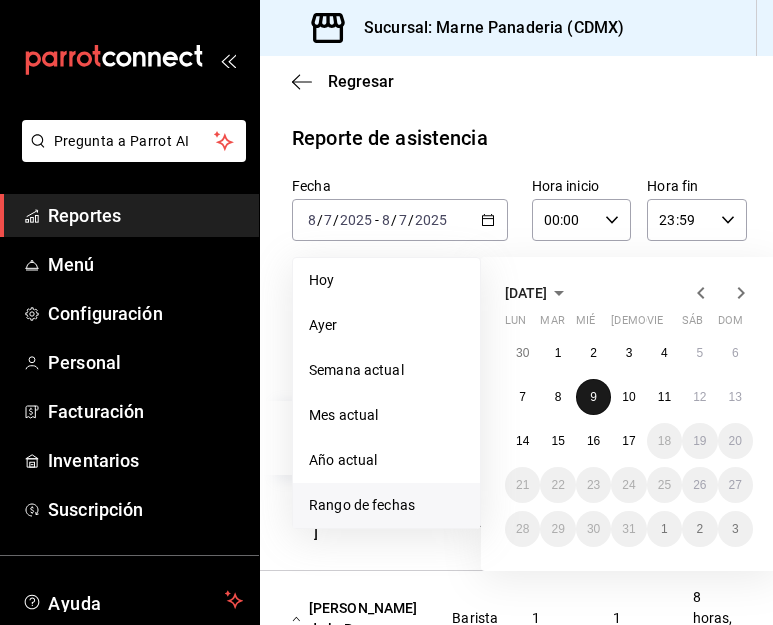 click on "9" at bounding box center (593, 397) 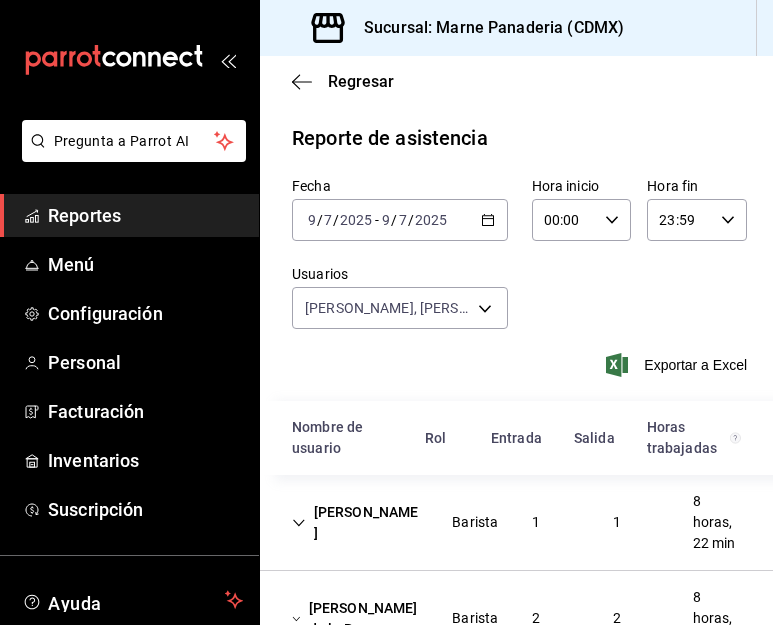 click on "Fecha [DATE] [DATE] - [DATE] [DATE] Hora inicio 00:00 Hora inicio Hora fin 23:59 Hora fin Usuarios [PERSON_NAME], [PERSON_NAME] b7164e28-4765-4949-a9dc-a6a43f730d58,306b7c01-c722-4167-80b7-483738facbba Exportar a Excel" at bounding box center [516, 289] 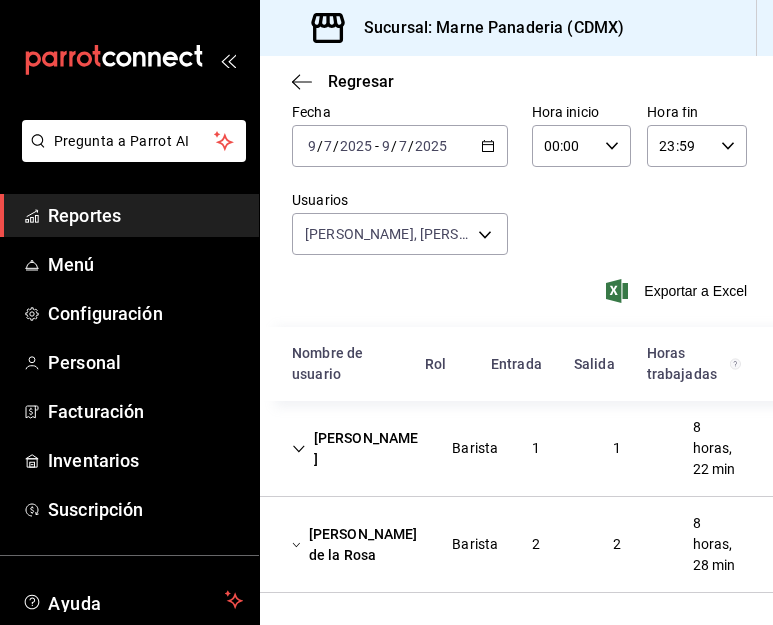 click on "[PERSON_NAME] de la [PERSON_NAME] 2 2 8 horas, 28 min" at bounding box center [516, 545] 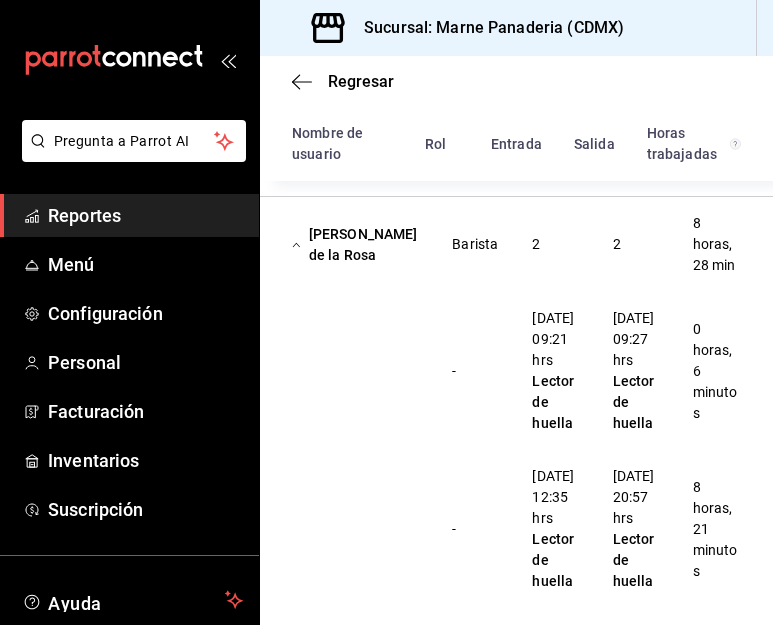 scroll, scrollTop: 0, scrollLeft: 0, axis: both 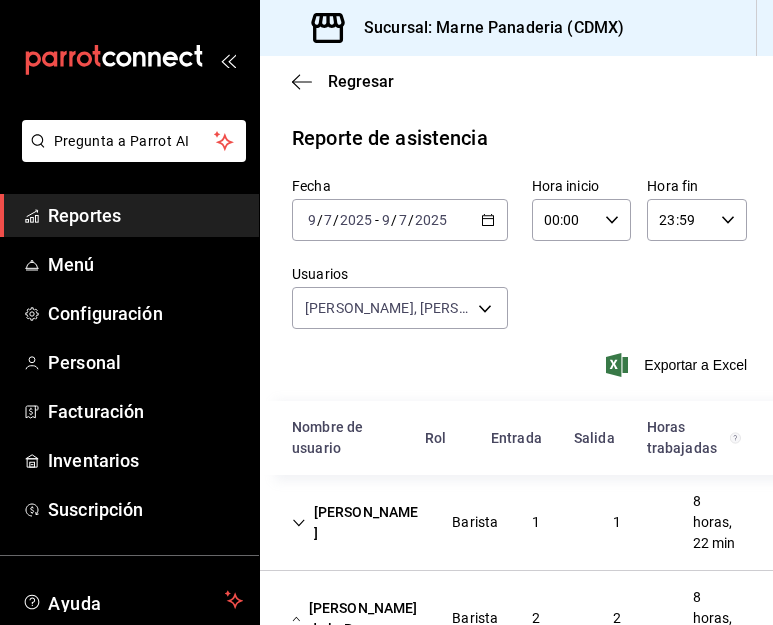 click on "Barista" at bounding box center [475, 522] 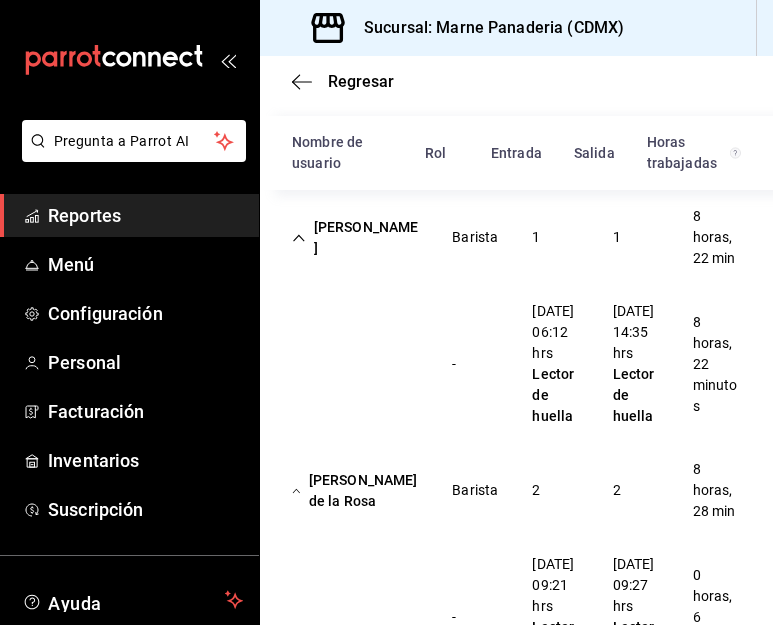 scroll, scrollTop: 286, scrollLeft: 0, axis: vertical 